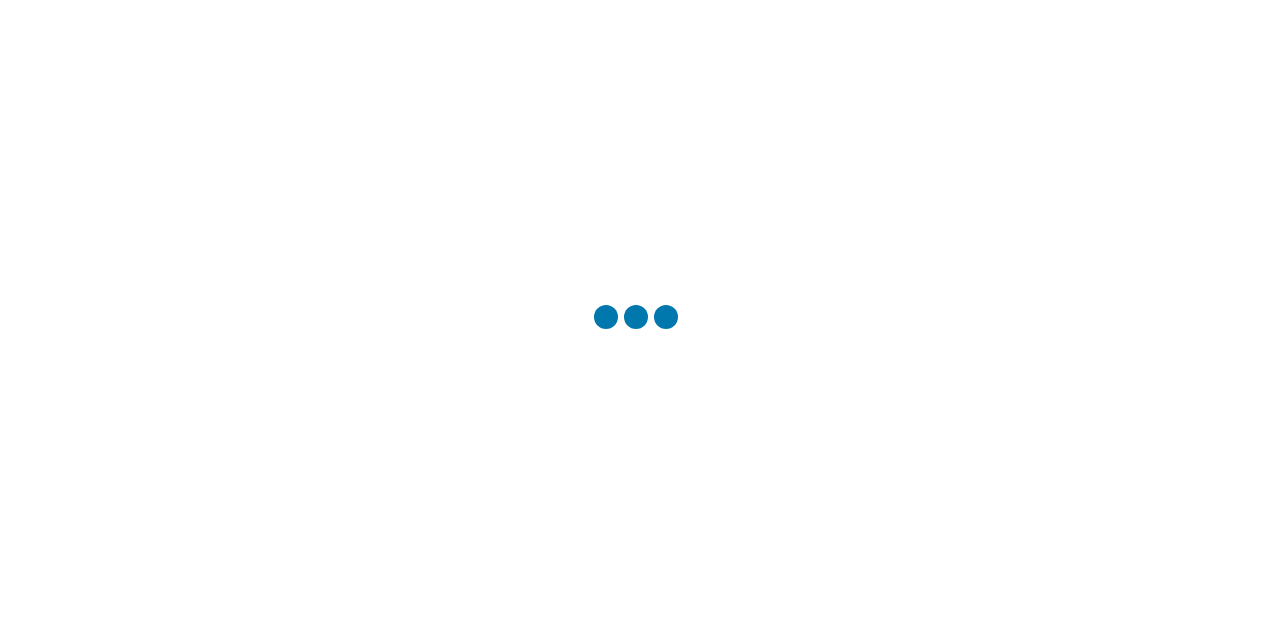 scroll, scrollTop: 0, scrollLeft: 0, axis: both 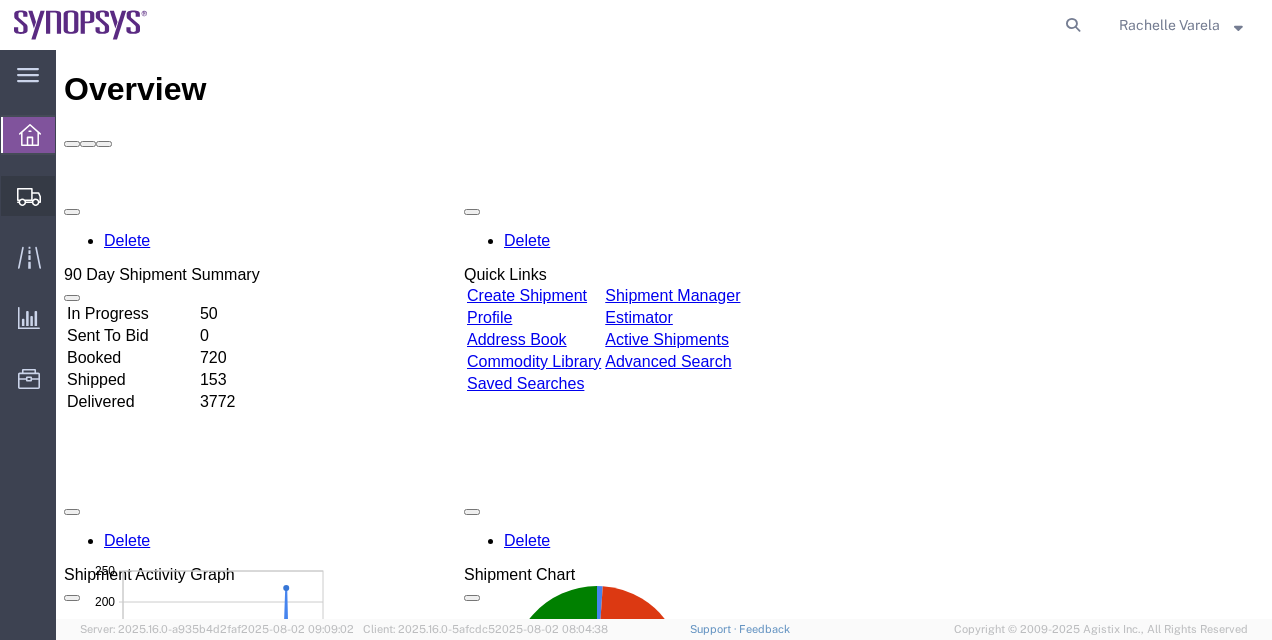 click on "Shipment Manager" 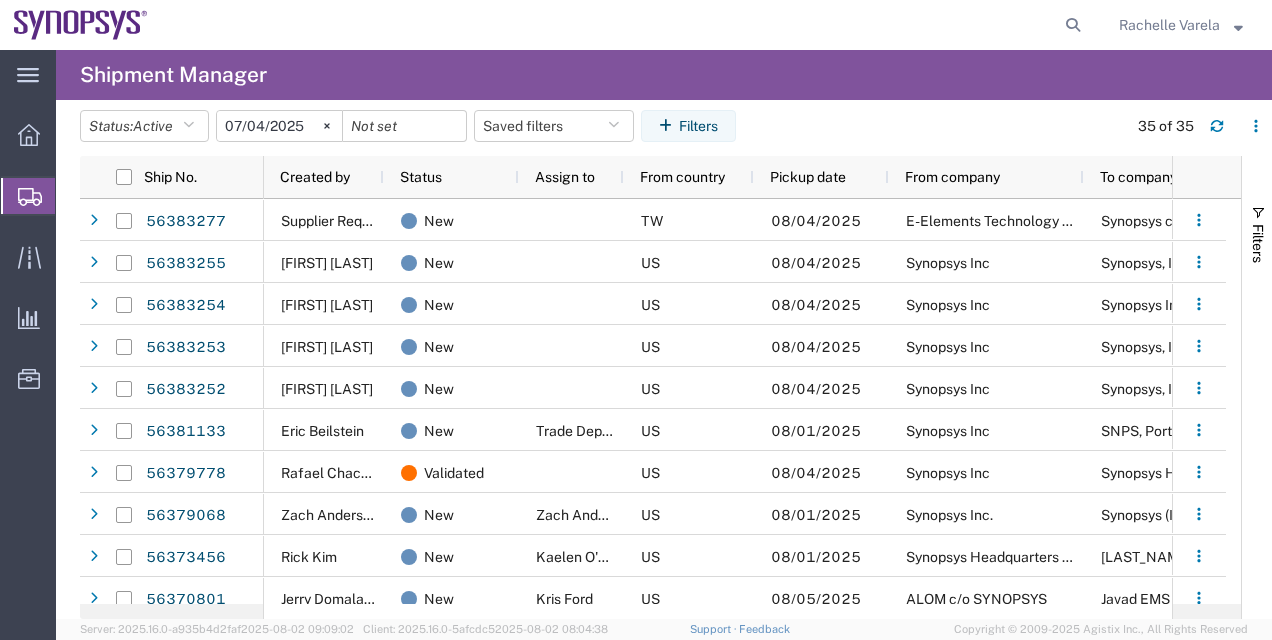 scroll, scrollTop: 145, scrollLeft: 0, axis: vertical 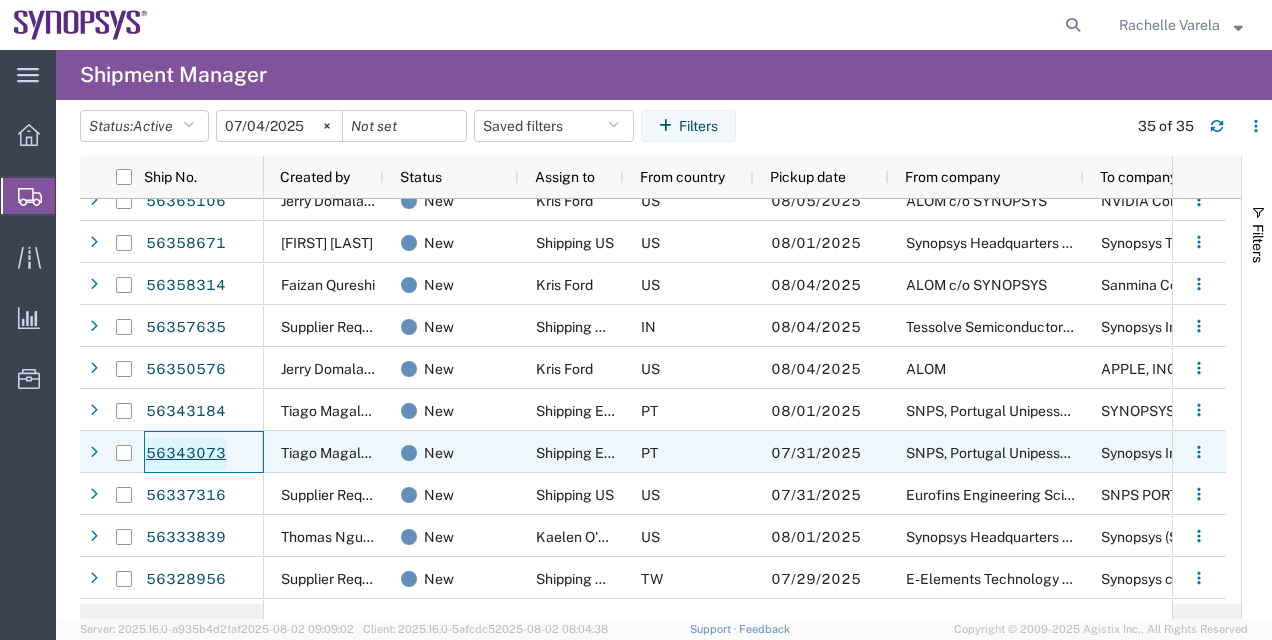 click on "56343073" 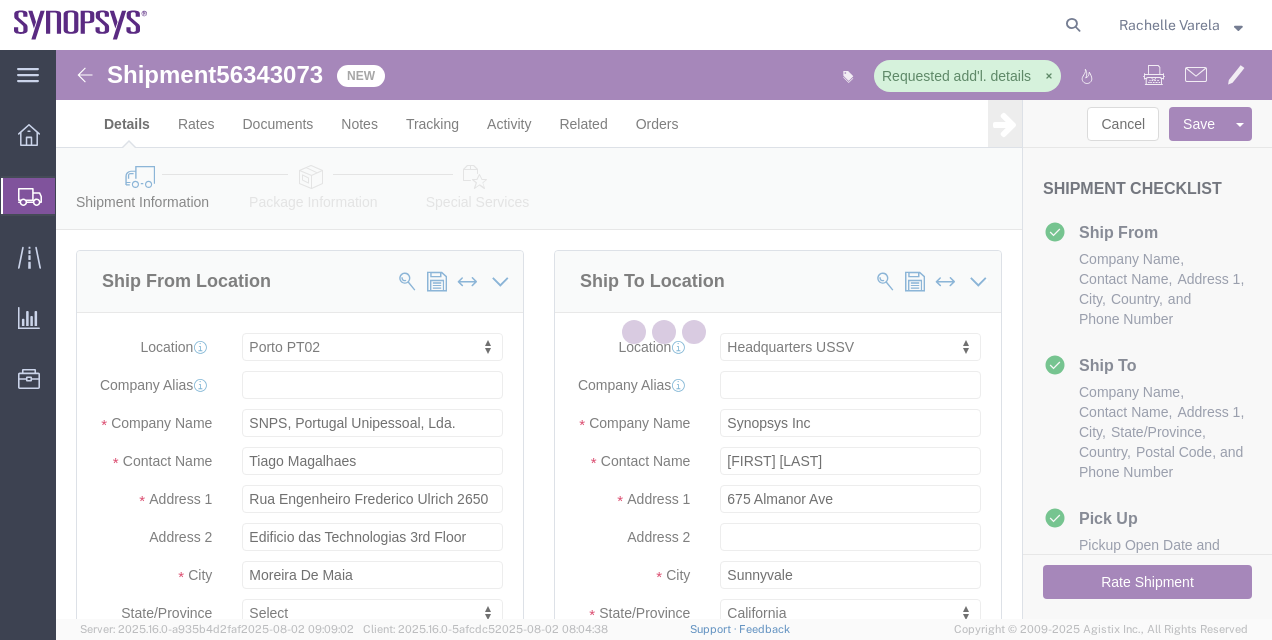 select on "63151" 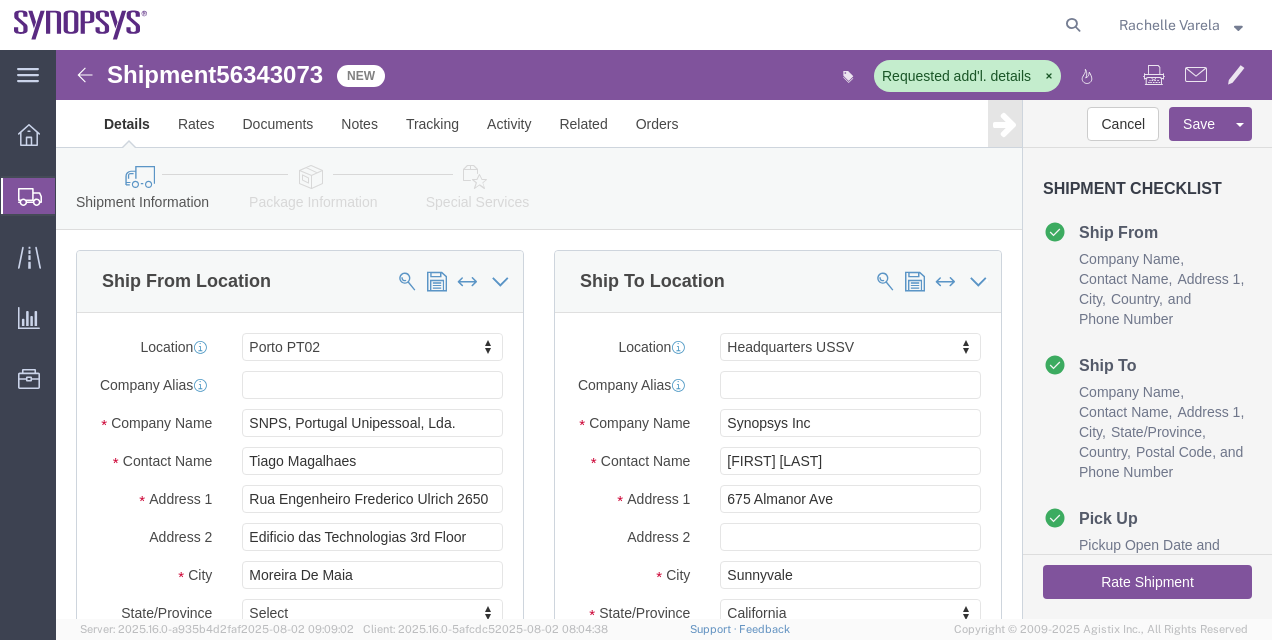 click on "56343073" 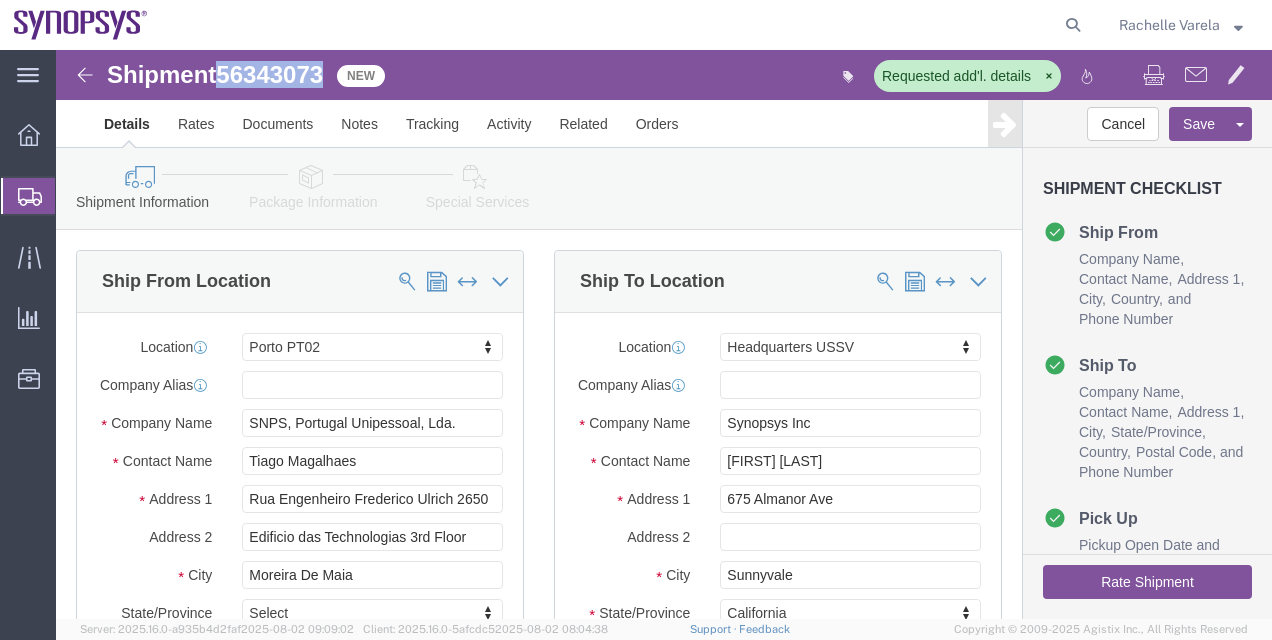 click on "56343073" 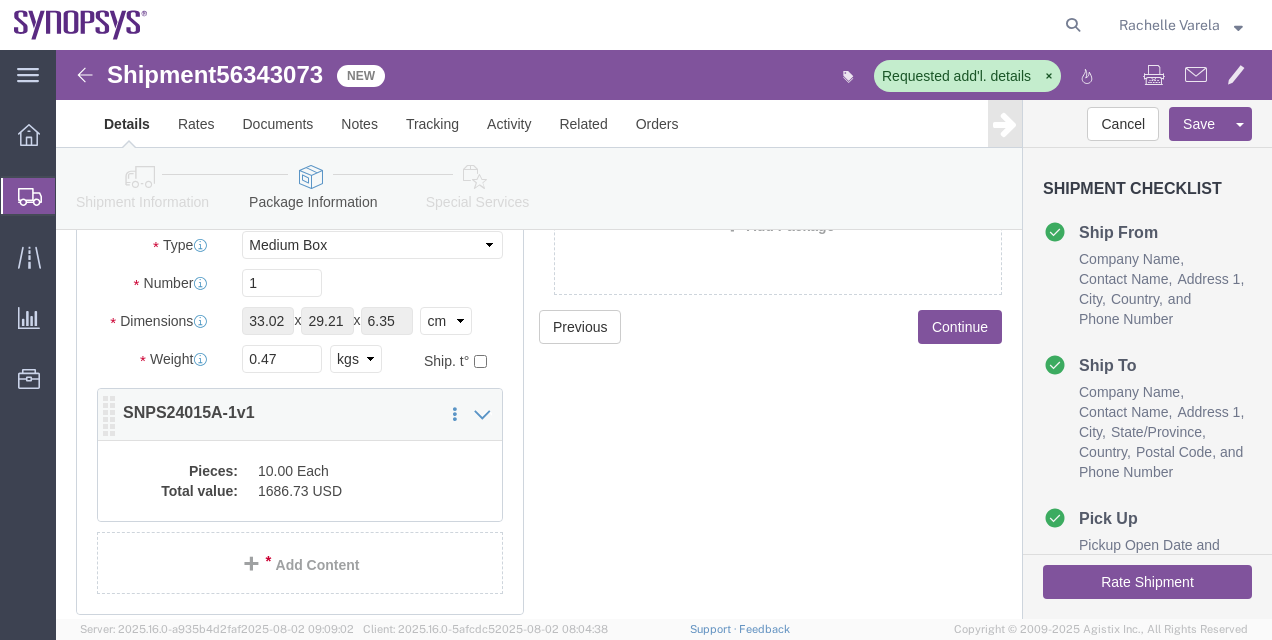 click on "1686.73 USD" 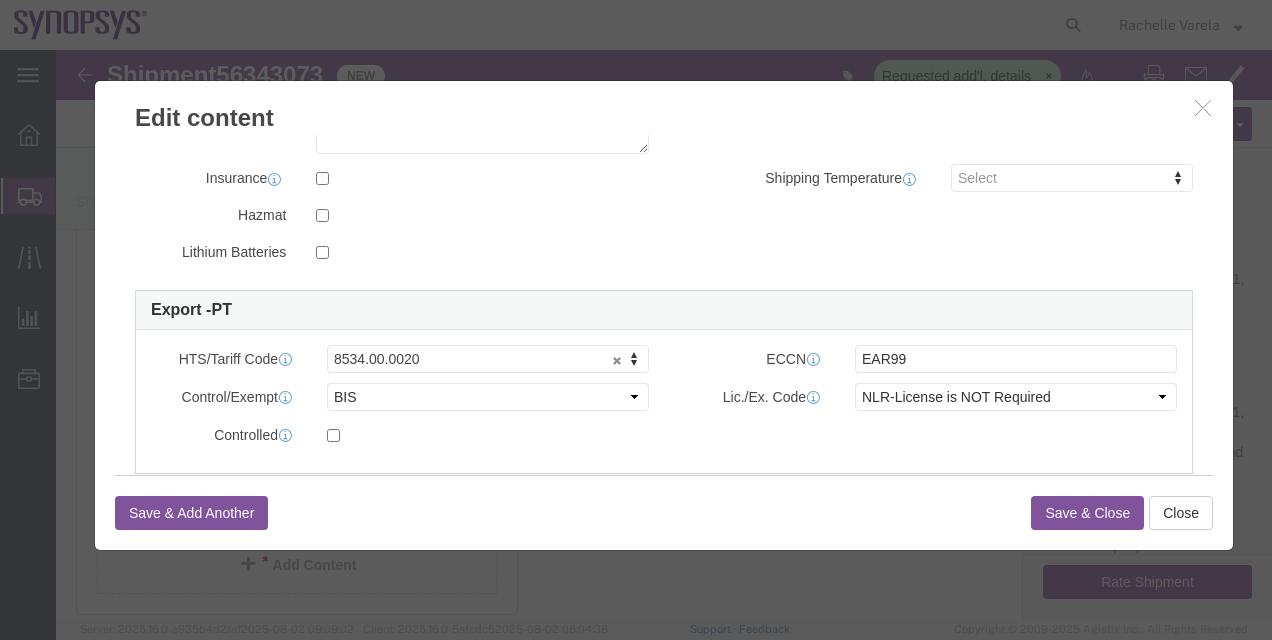 click 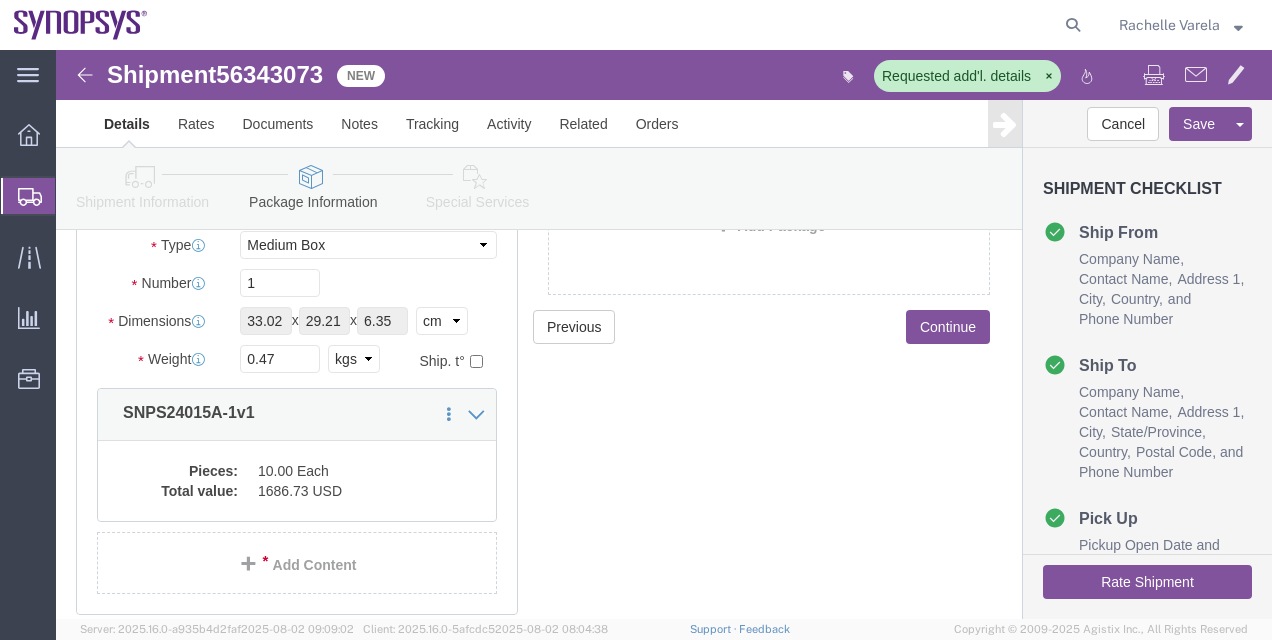 click 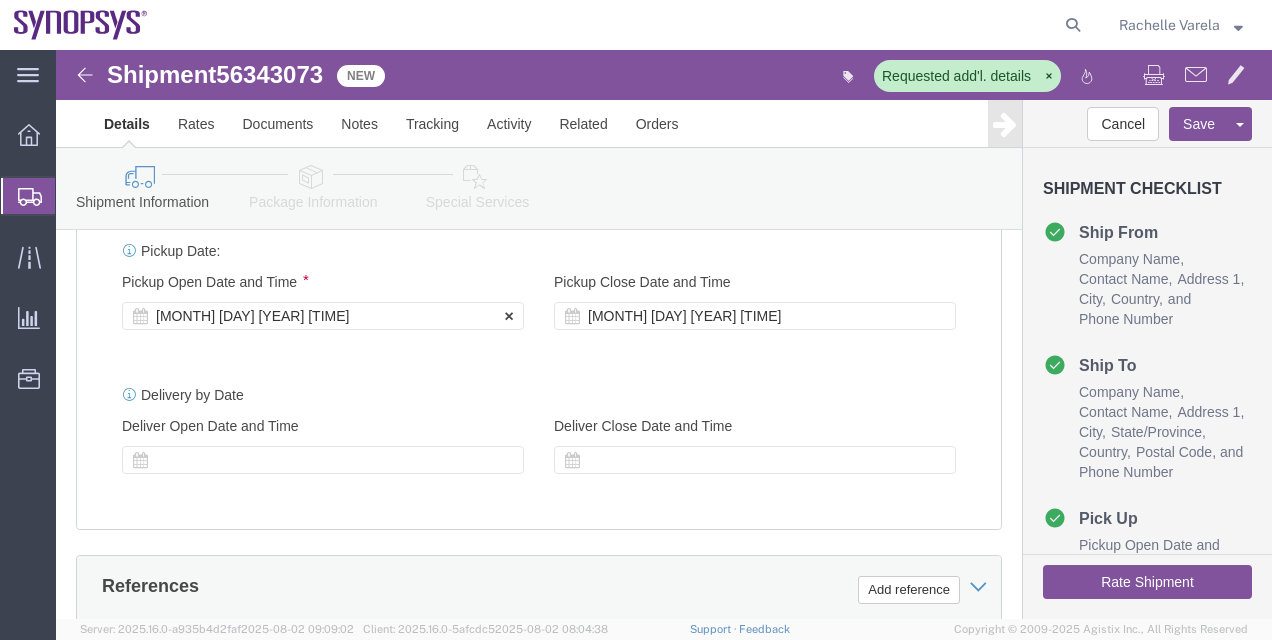 click on "[MONTH] [DAY] [YEAR] [TIME]" 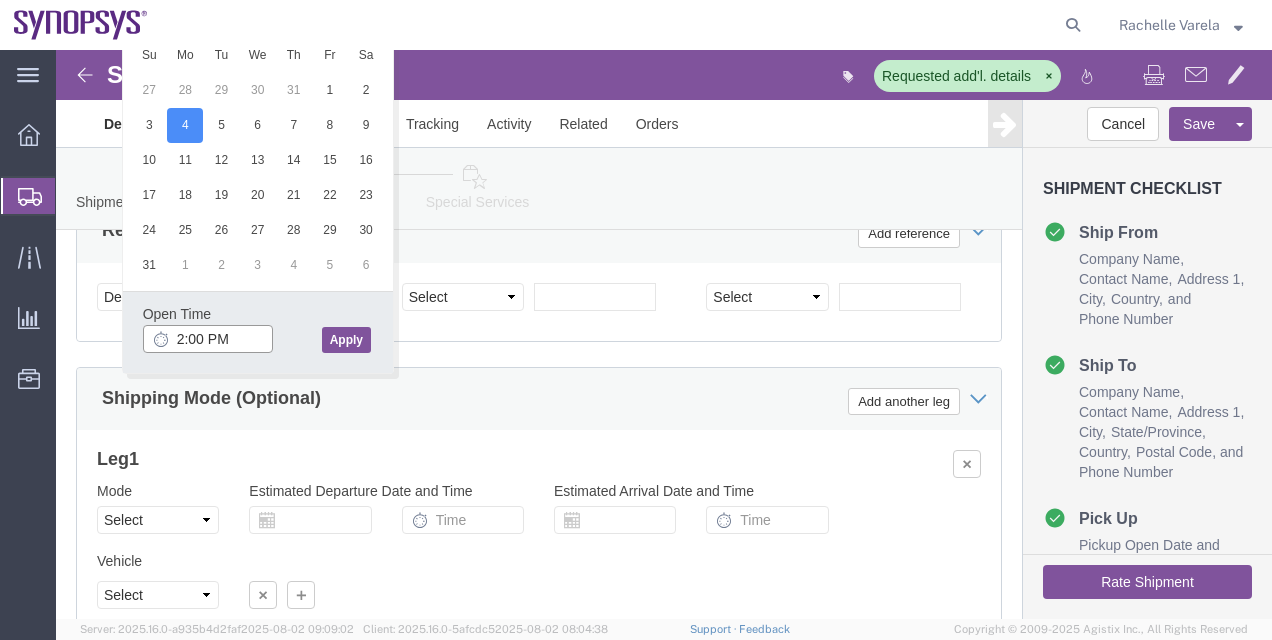 click on "2:00 PM" 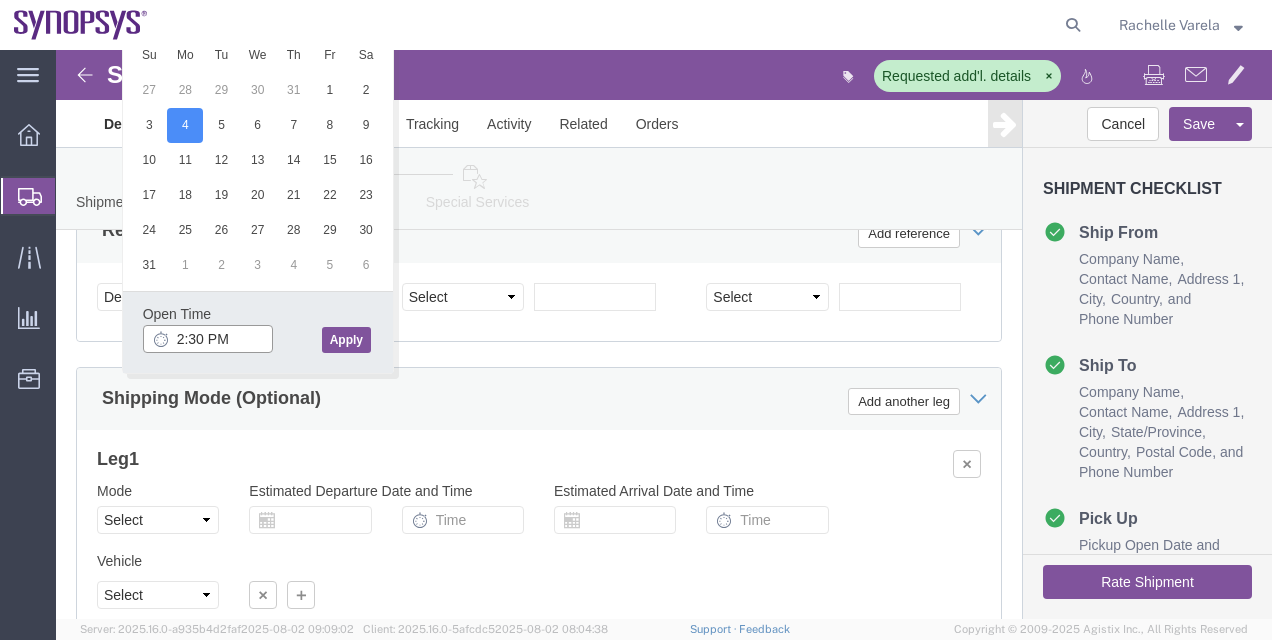 type on "2:30 PM" 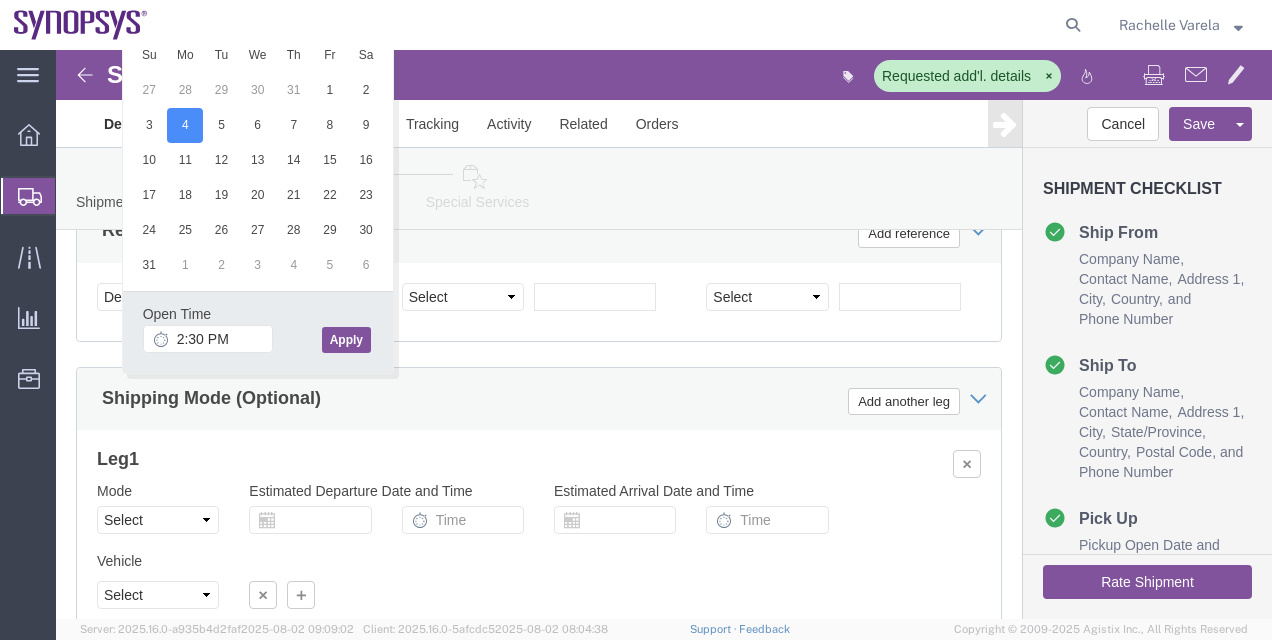 click on "Apply" 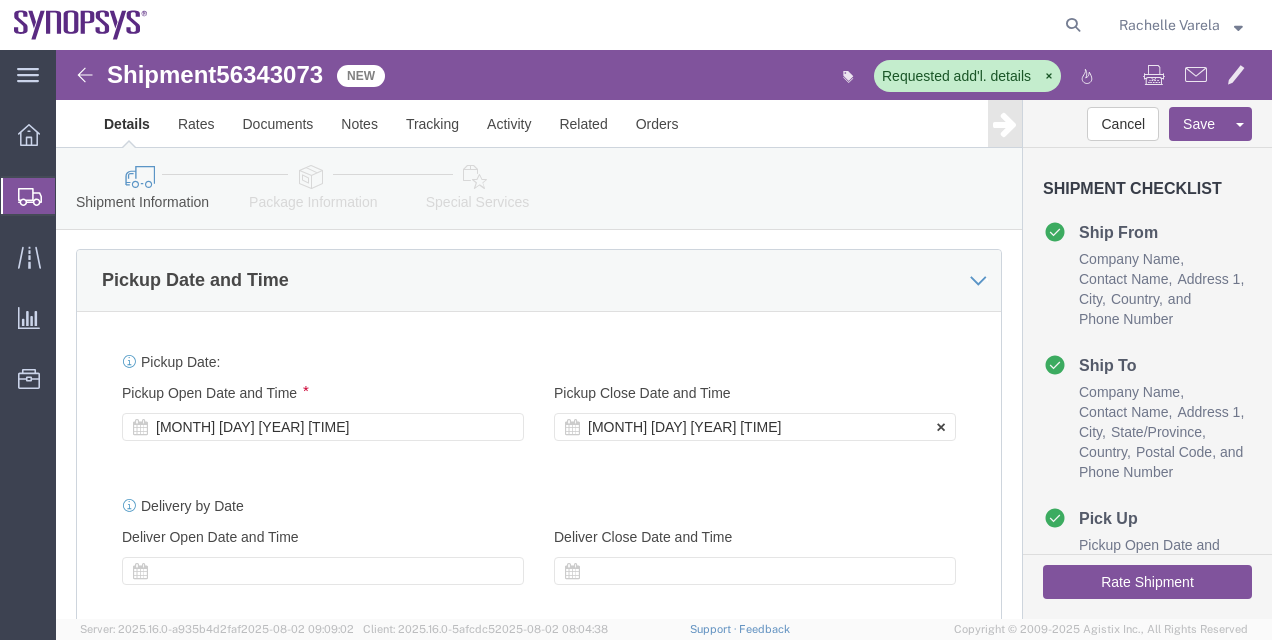 click on "[MONTH] [DAY] [YEAR] [TIME]" 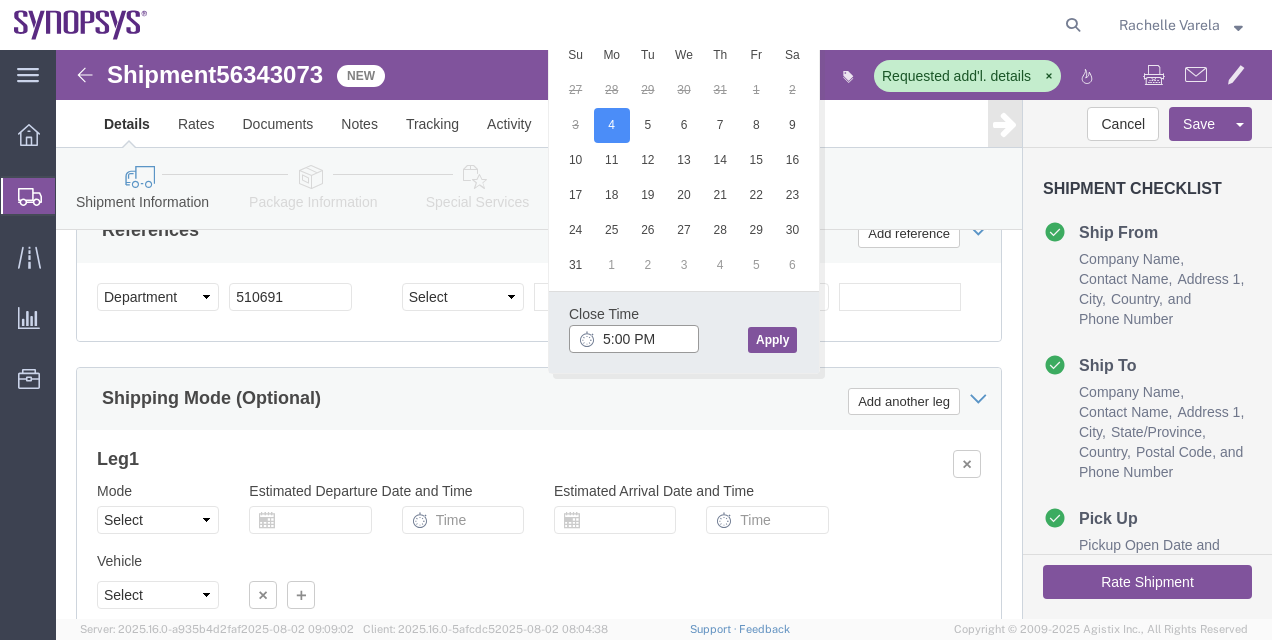 type on "5:00 PM" 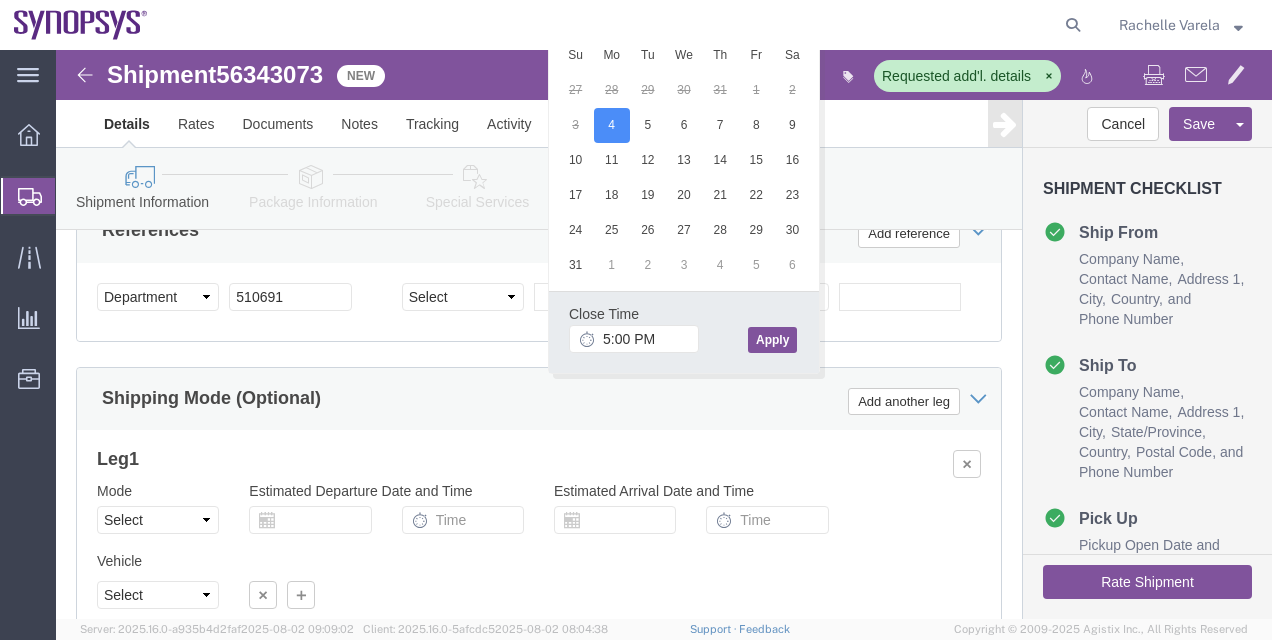 click on "Apply" 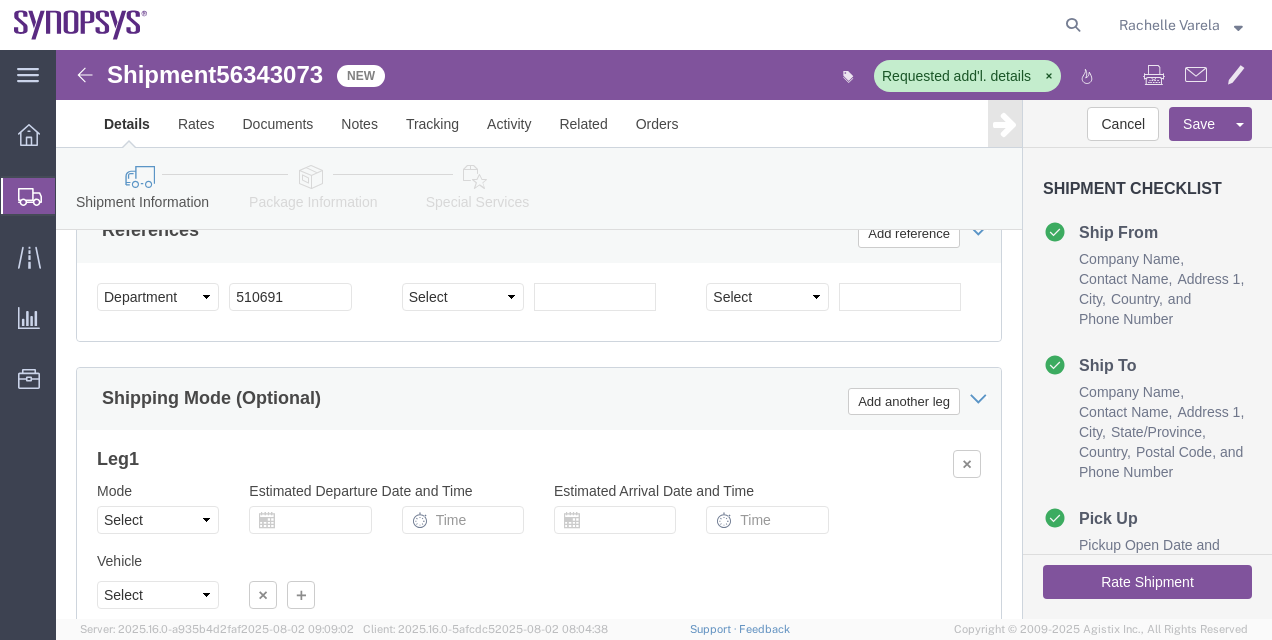 click on "Rate Shipment" 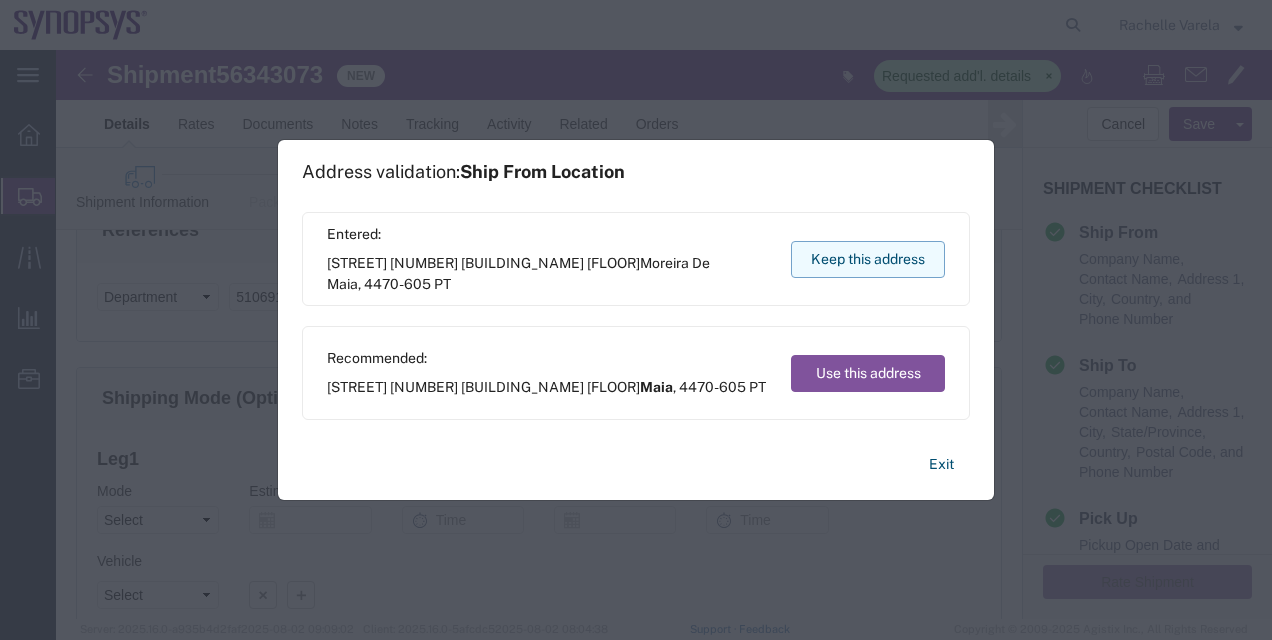 click on "Keep this address" 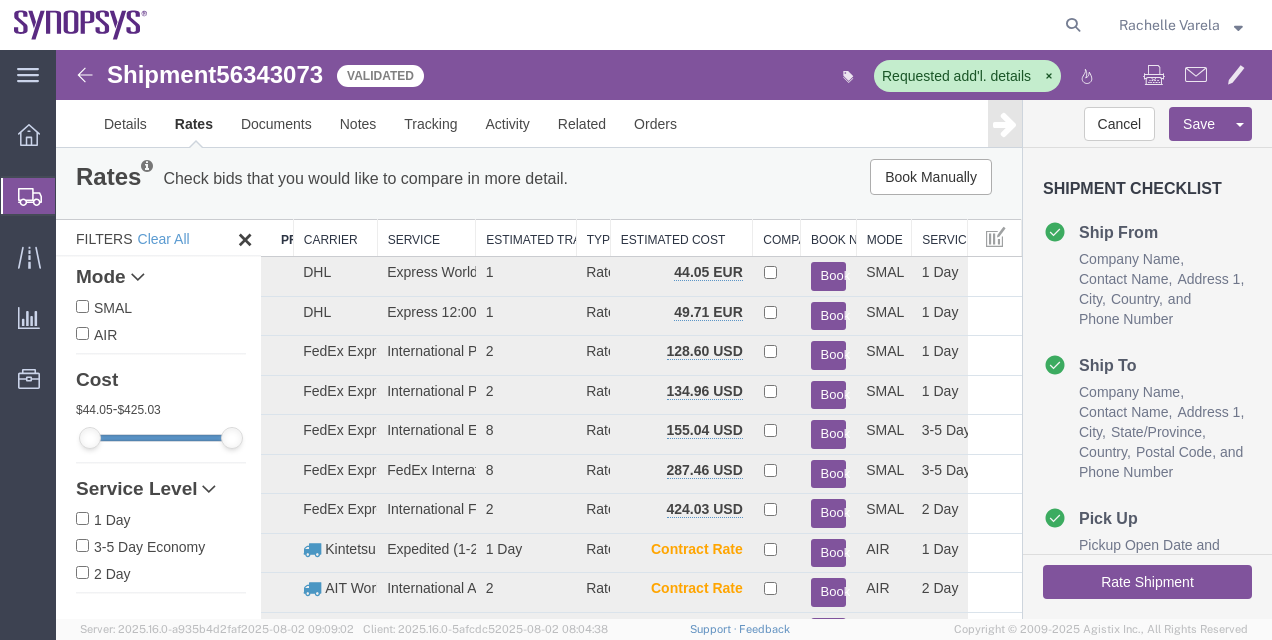scroll, scrollTop: 2, scrollLeft: 0, axis: vertical 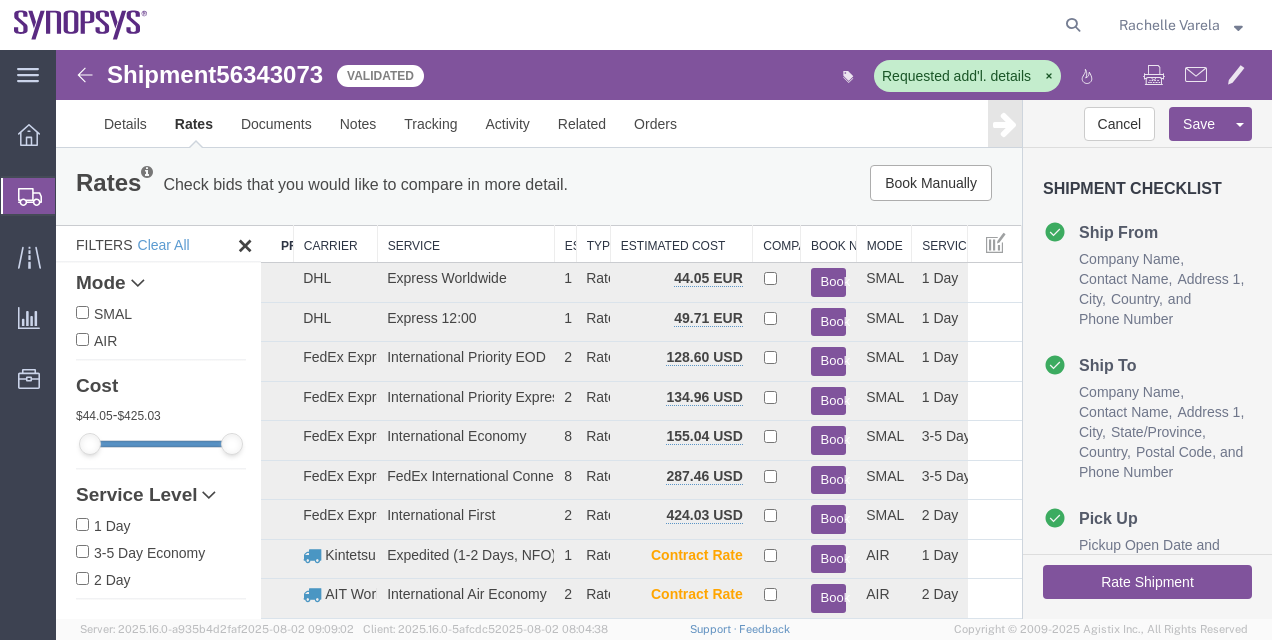 drag, startPoint x: 470, startPoint y: 234, endPoint x: 557, endPoint y: 240, distance: 87.20665 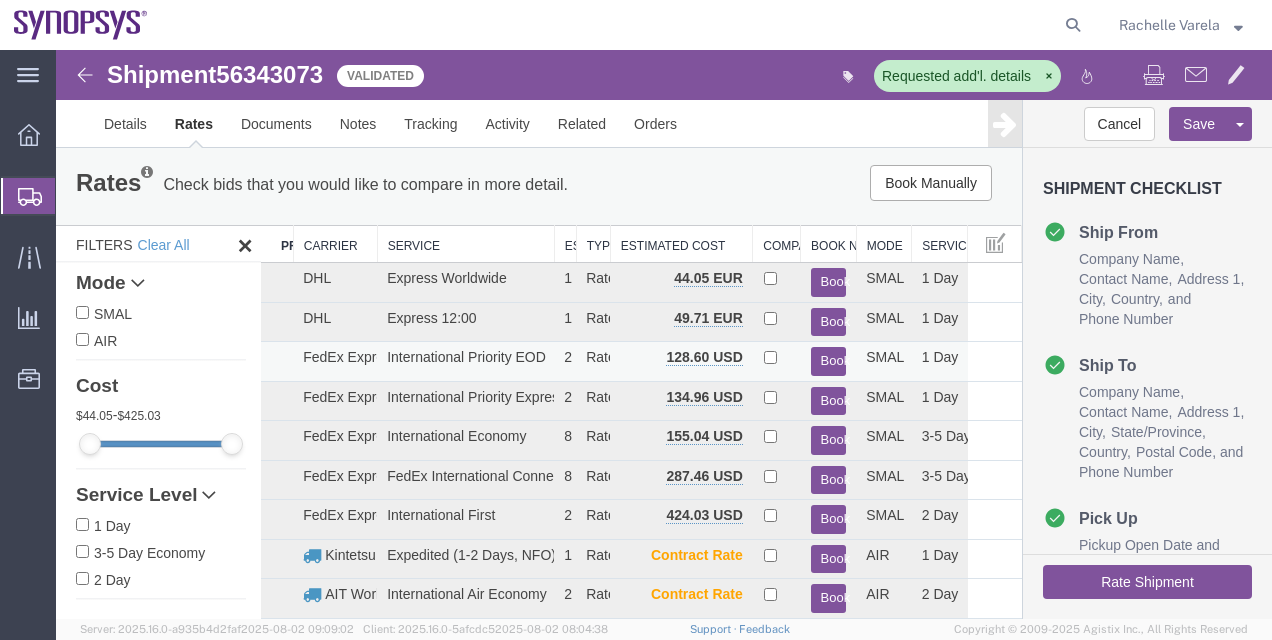 click on "Book" at bounding box center (829, 361) 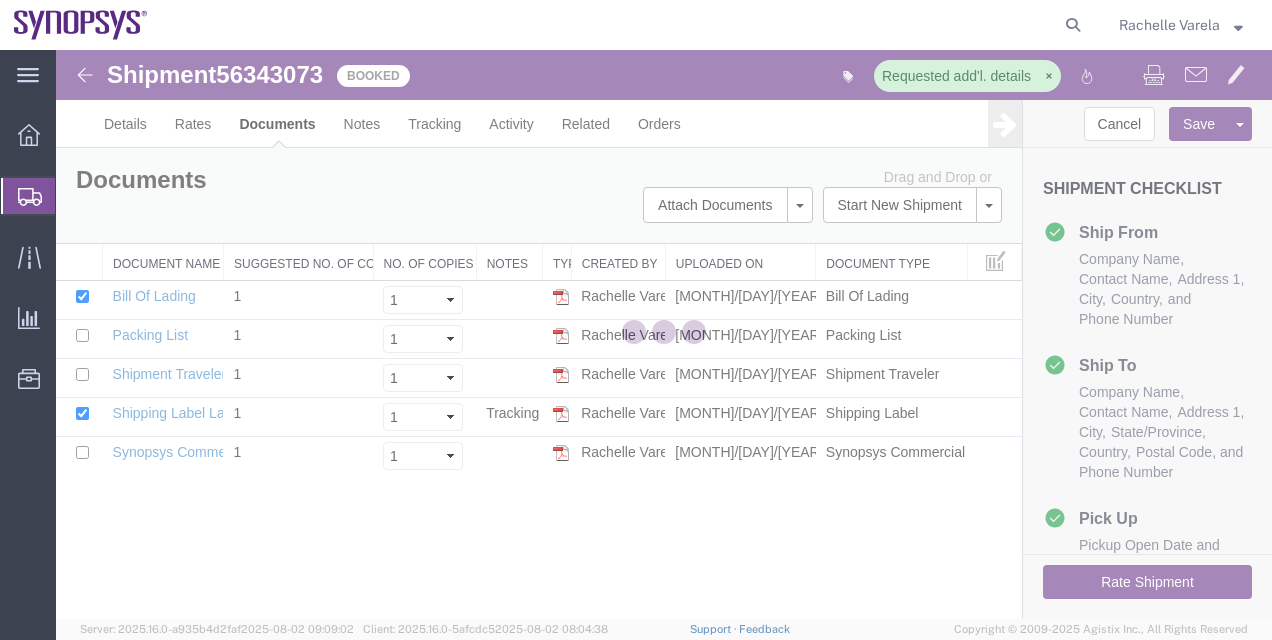 scroll, scrollTop: 0, scrollLeft: 0, axis: both 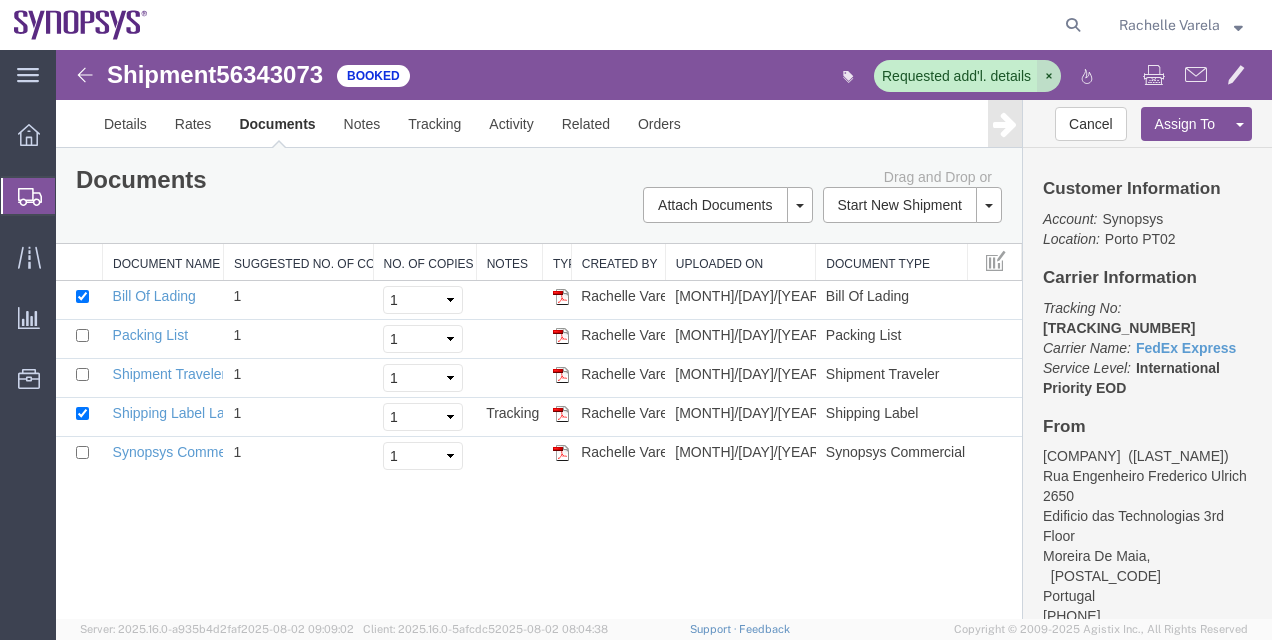 click 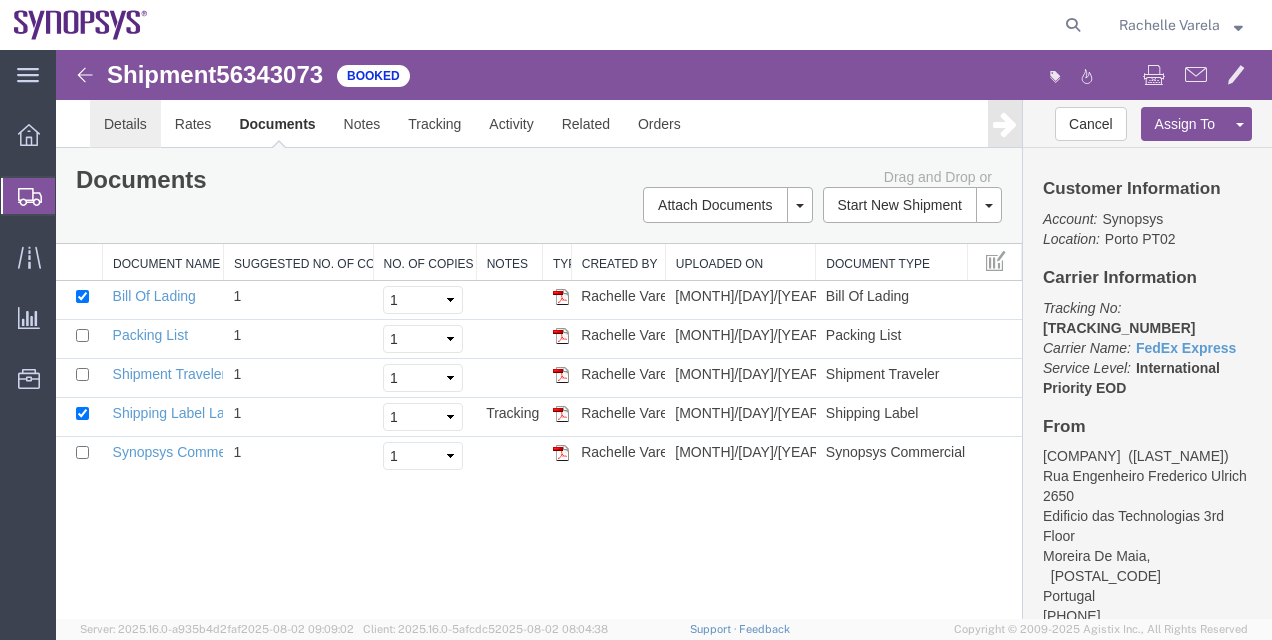 click on "Details" at bounding box center [125, 124] 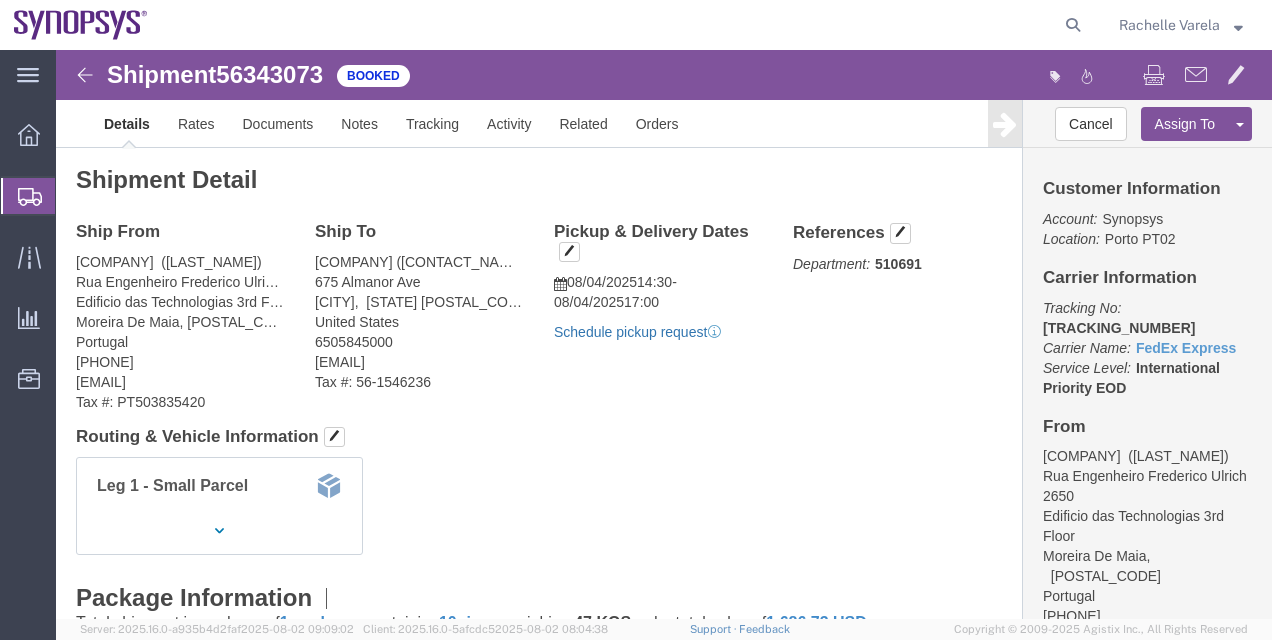 click on "Schedule pickup request" 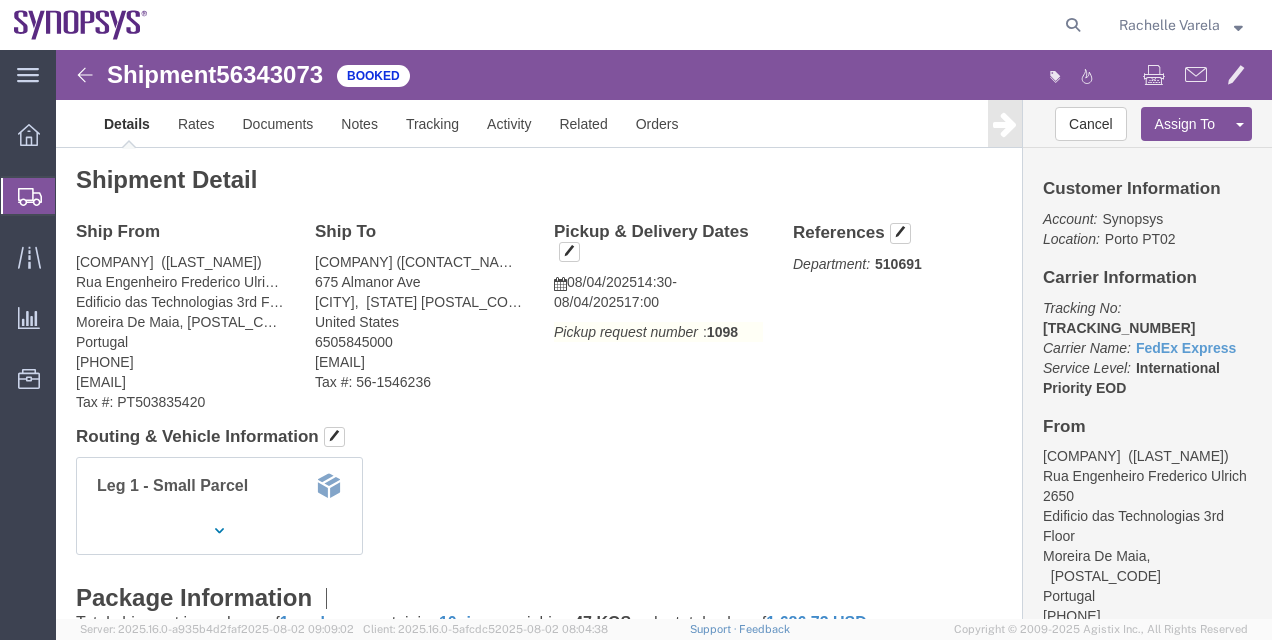 click on "Shipment Manager" 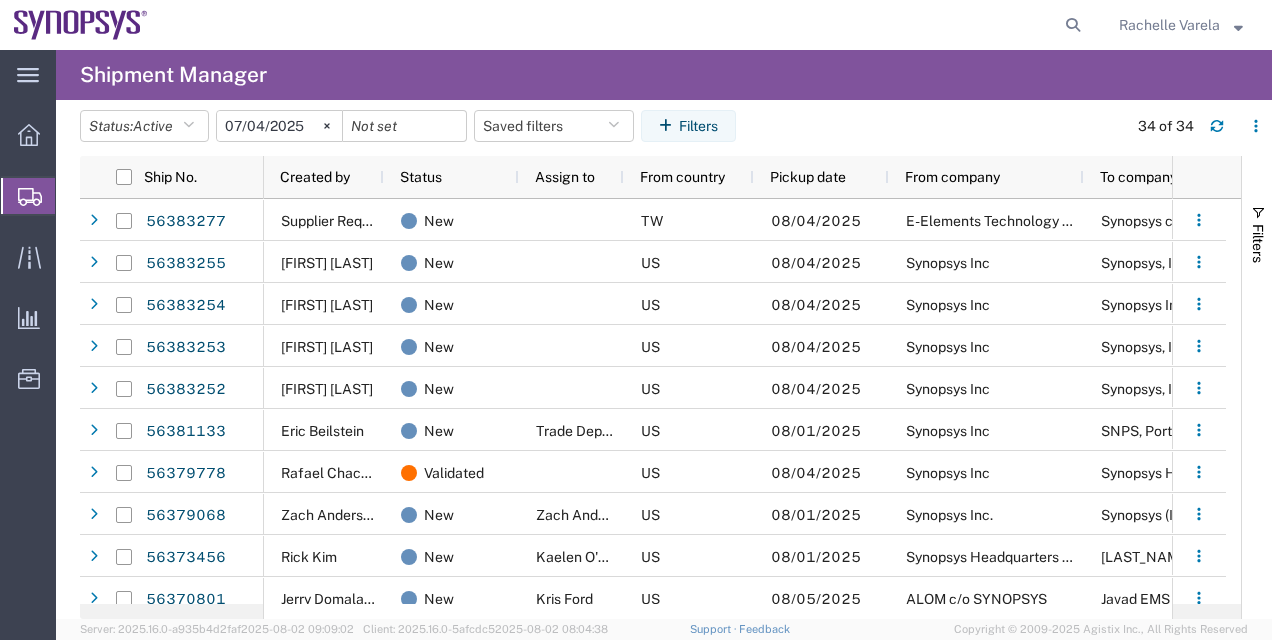 scroll, scrollTop: 98, scrollLeft: 0, axis: vertical 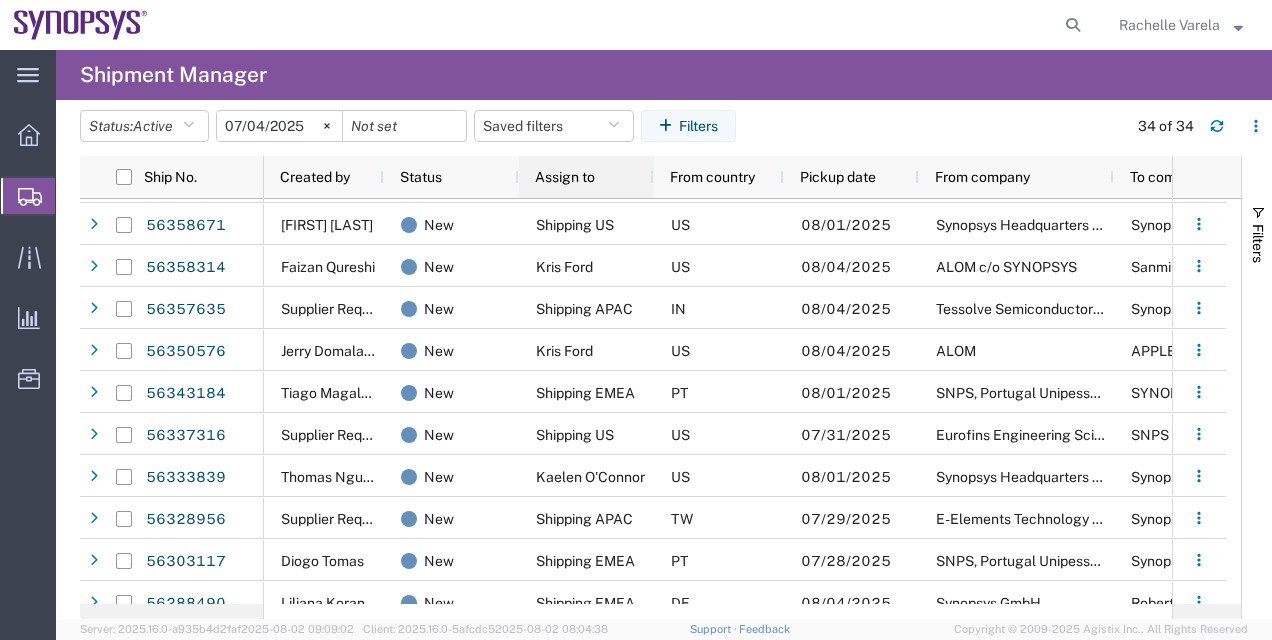 drag, startPoint x: 620, startPoint y: 180, endPoint x: 650, endPoint y: 188, distance: 31.04835 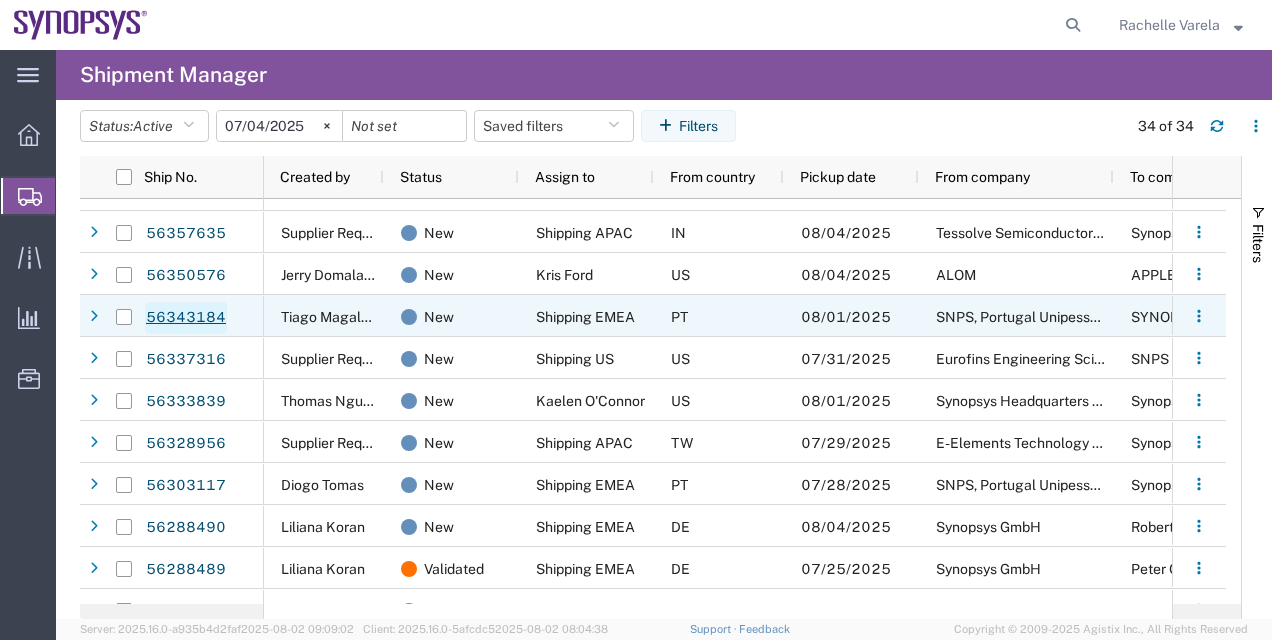 click on "56343184" 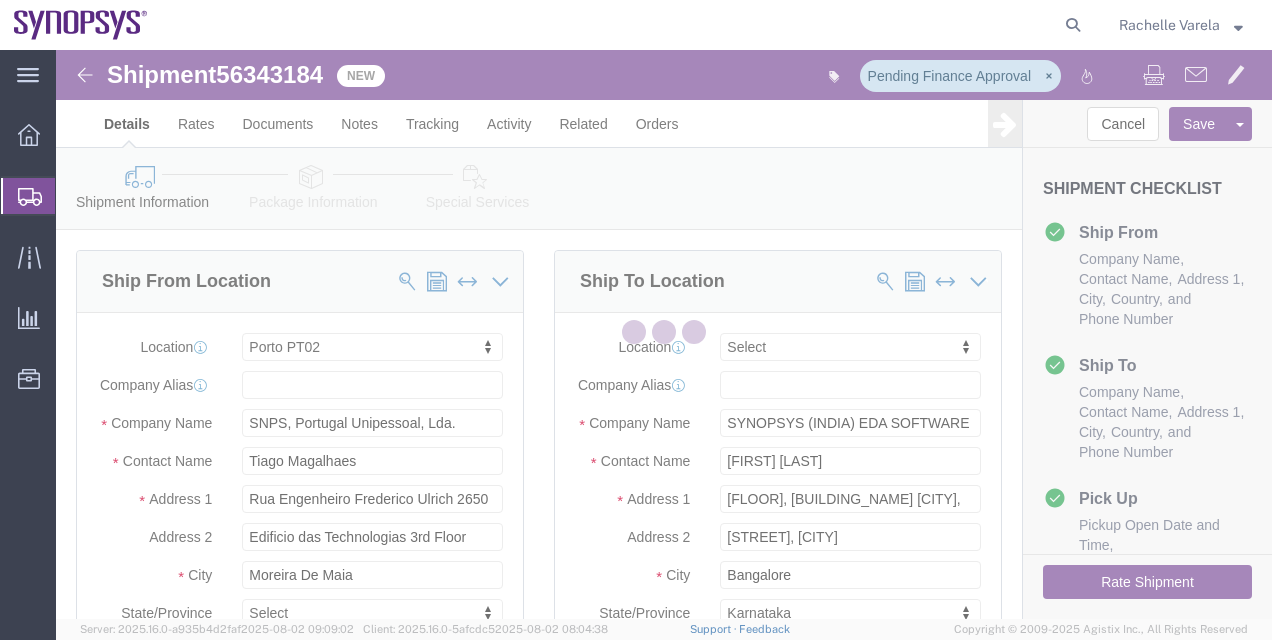 select on "63151" 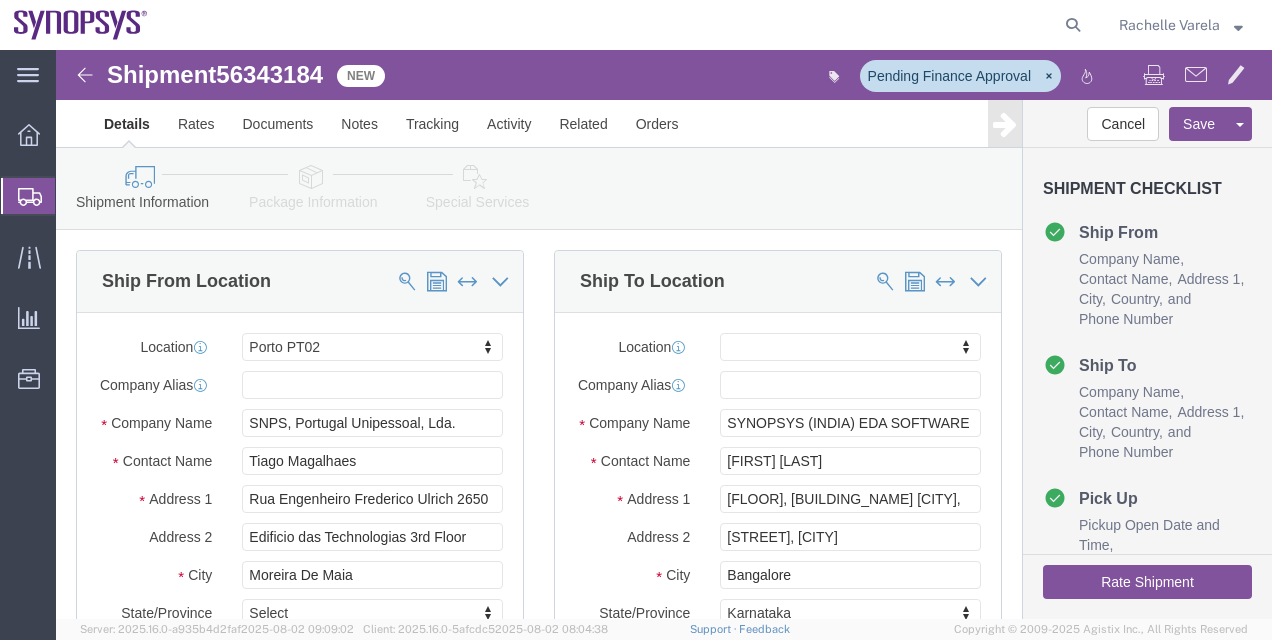click on "Shipment  [SHIPMENT_ID]   New
Pending Finance Approval
Details Rates Documents Notes Tracking Activity Related Orders Cancel Save Assign To Clone Shipment Save As Template Shipment Checklist Ship From
Company Name
Contact Name
Address 1
City
State/Province
Country
Postal Code
and
Phone Number
Ship To
Company Name
Contact Name
Address 1
City
State/Province
Country
Postal Code
Pick Up" 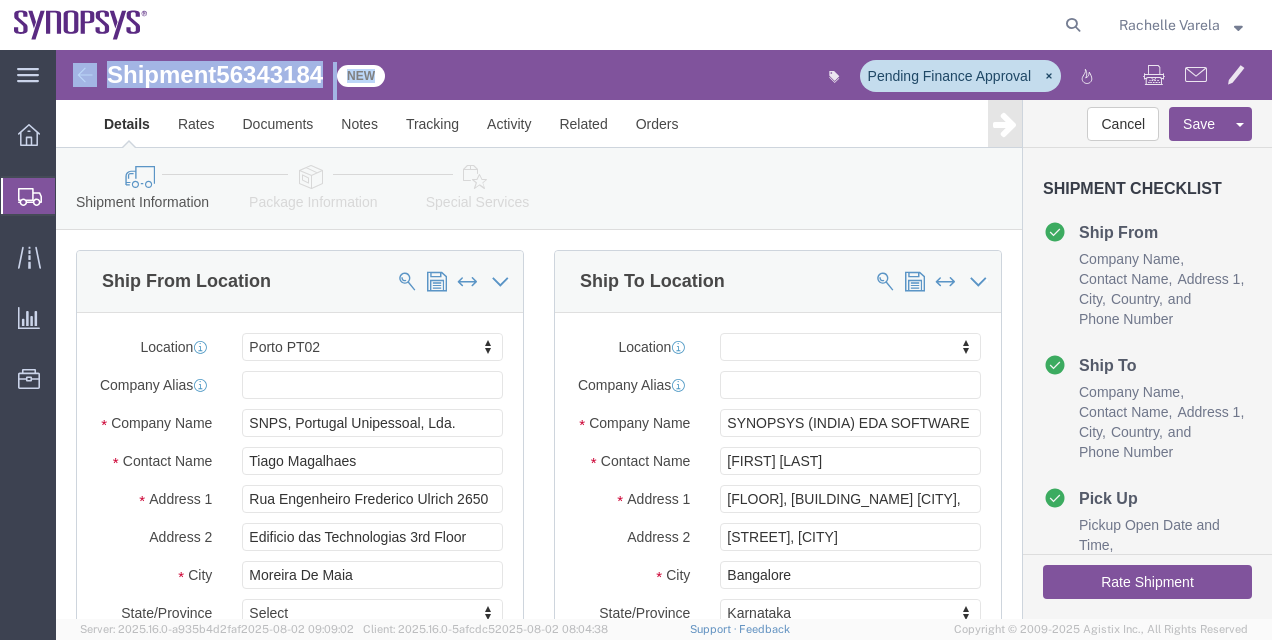 click on "Shipment  [SHIPMENT_ID]   New
Pending Finance Approval
Details Rates Documents Notes Tracking Activity Related Orders Cancel Save Assign To Clone Shipment Save As Template Shipment Checklist Ship From
Company Name
Contact Name
Address 1
City
State/Province
Country
Postal Code
and
Phone Number
Ship To
Company Name
Contact Name
Address 1
City
State/Province
Country
Postal Code
Pick Up" 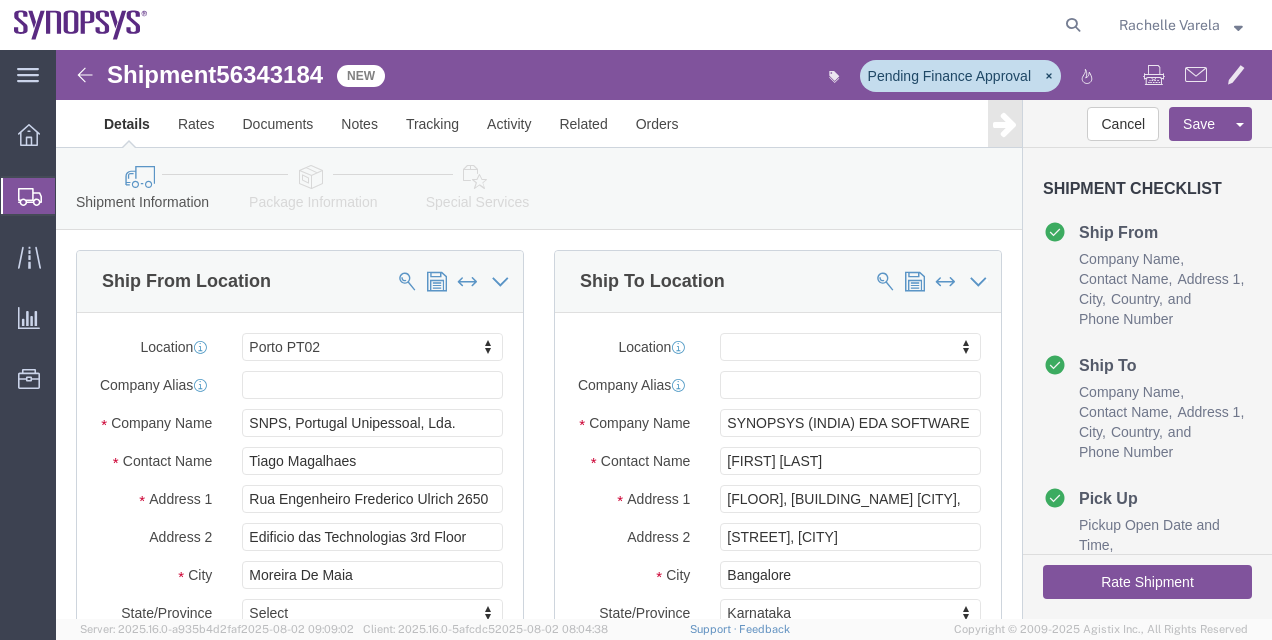 click on "Shipment  [SHIPMENT_ID]   New
Pending Finance Approval
Details Rates Documents Notes Tracking Activity Related Orders Cancel Save Assign To Clone Shipment Save As Template Shipment Checklist Ship From
Company Name
Contact Name
Address 1
City
State/Province
Country
Postal Code
and
Phone Number
Ship To
Company Name
Contact Name
Address 1
City
State/Province
Country
Postal Code
Pick Up" 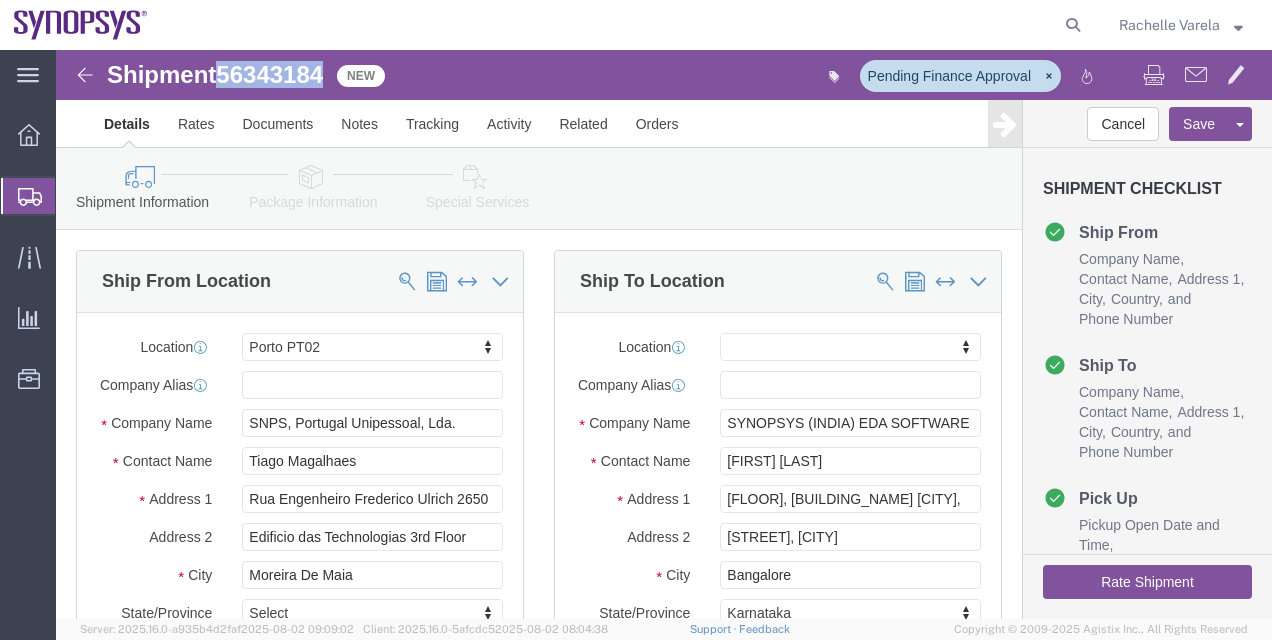 click on "56343184" 